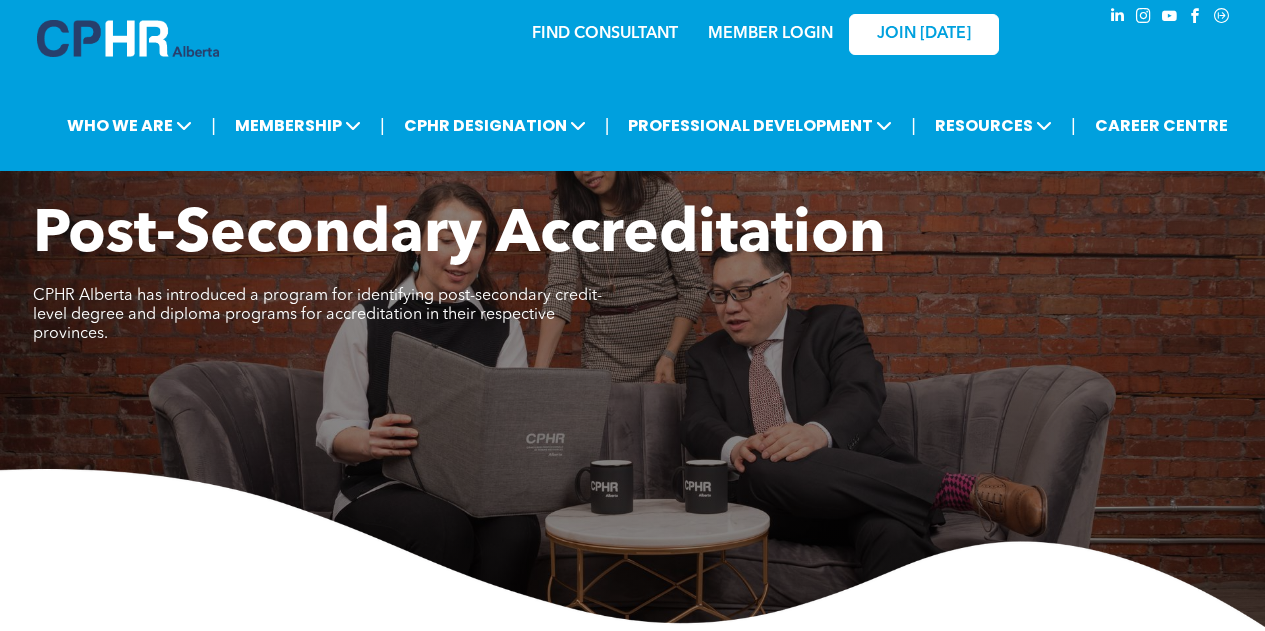 scroll, scrollTop: 0, scrollLeft: 0, axis: both 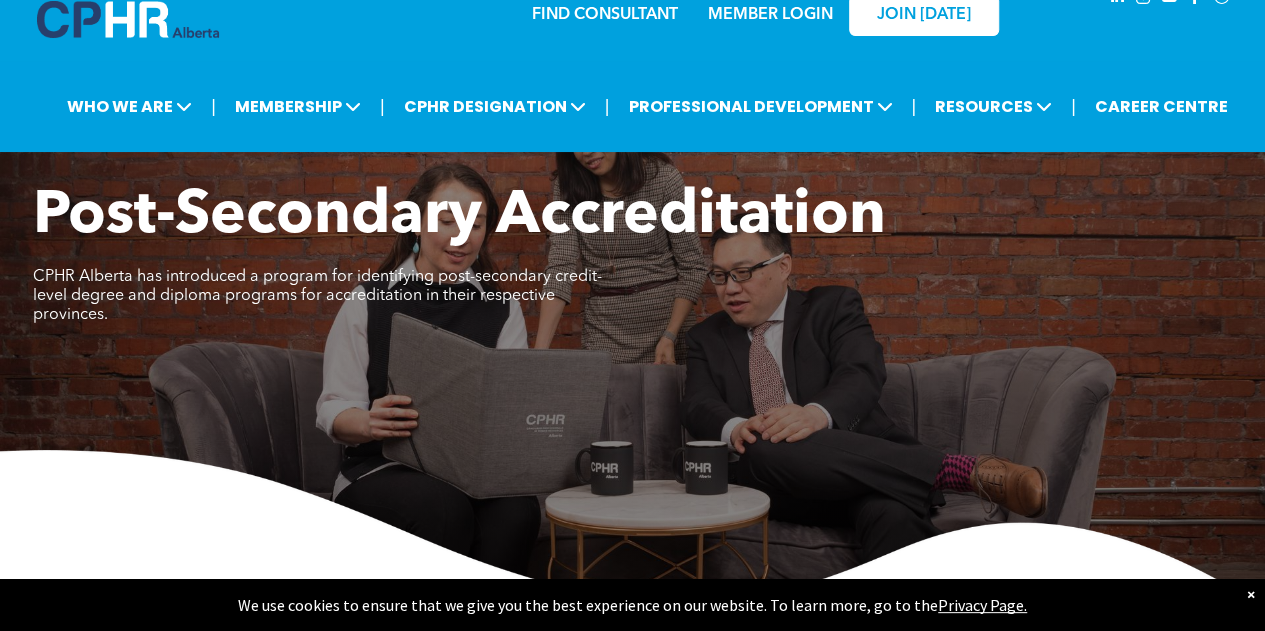 click on "Post-Secondary Accreditation
CPHR Alberta has introduced a program for identifying post-secondary credit-level degree and diploma programs for accreditation in their respective provinces." at bounding box center (633, 265) 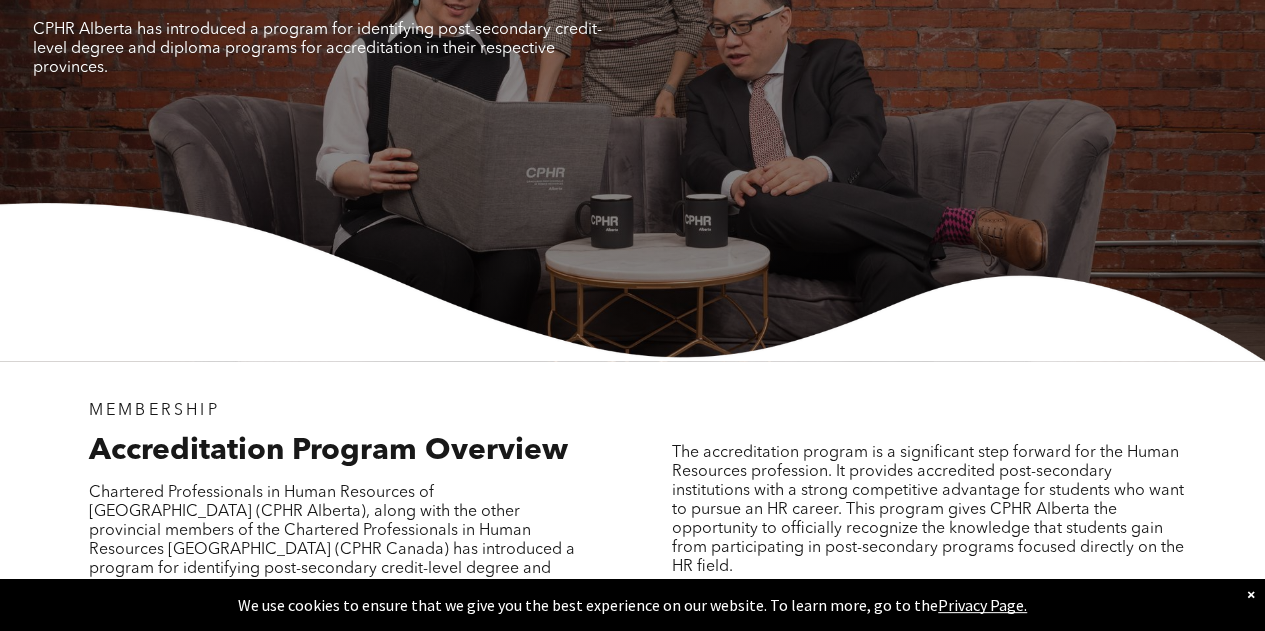 scroll, scrollTop: 0, scrollLeft: 0, axis: both 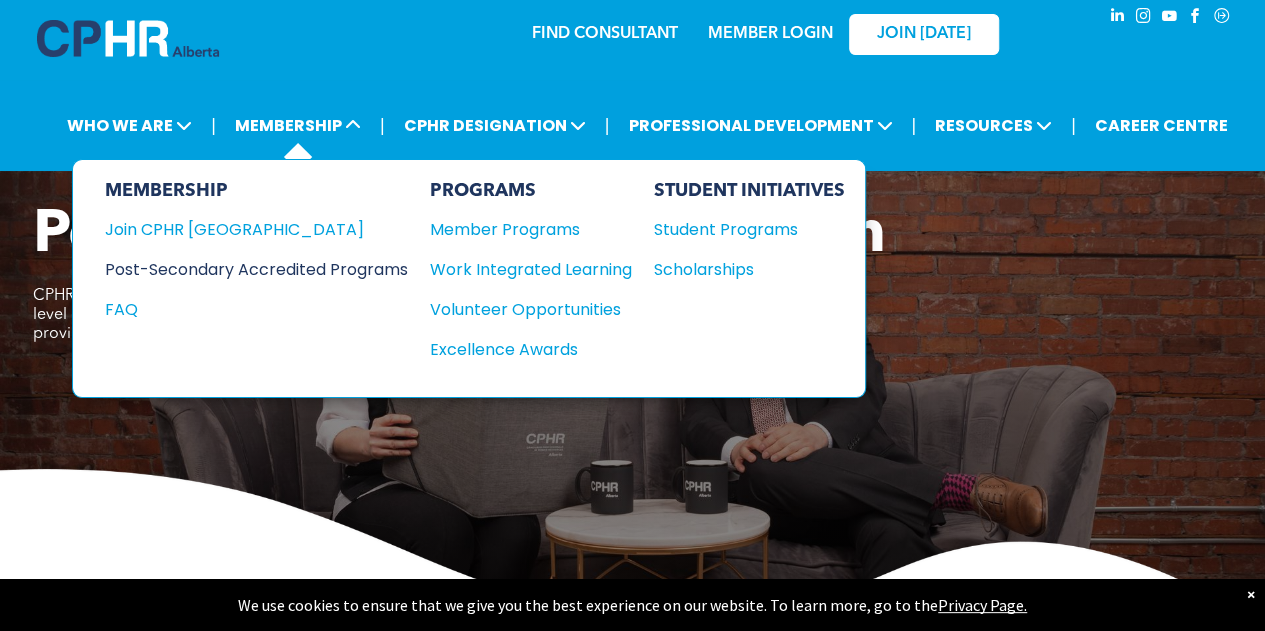 click on "Post-Secondary Accredited Programs" at bounding box center [241, 269] 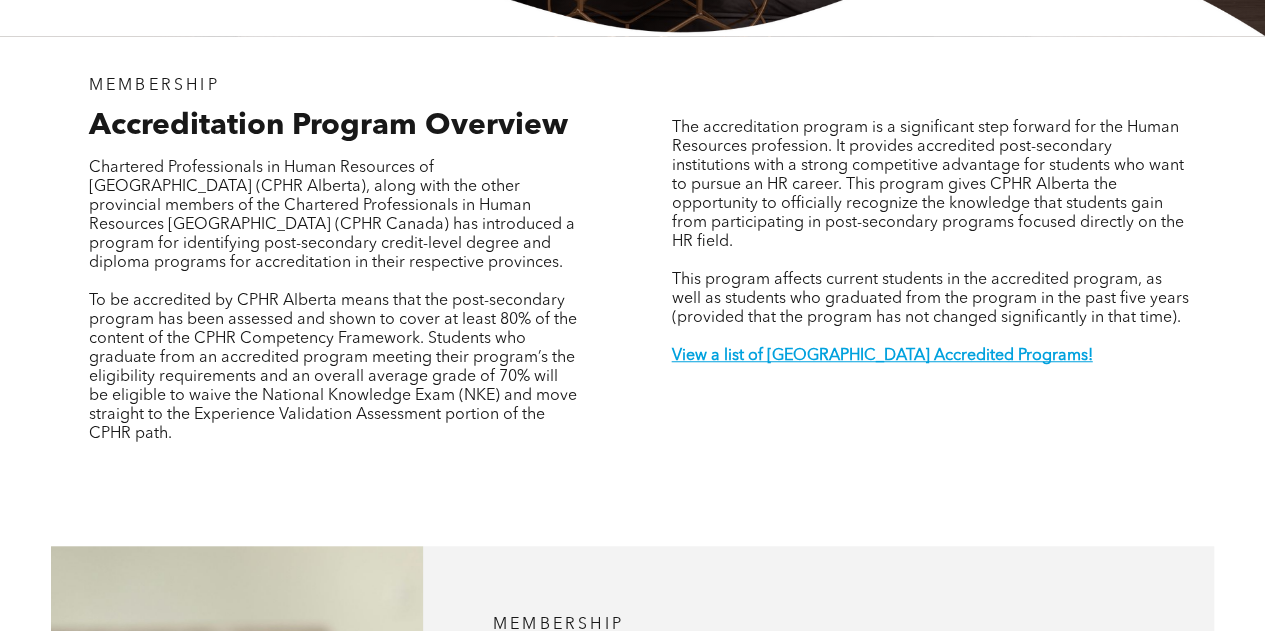 scroll, scrollTop: 587, scrollLeft: 0, axis: vertical 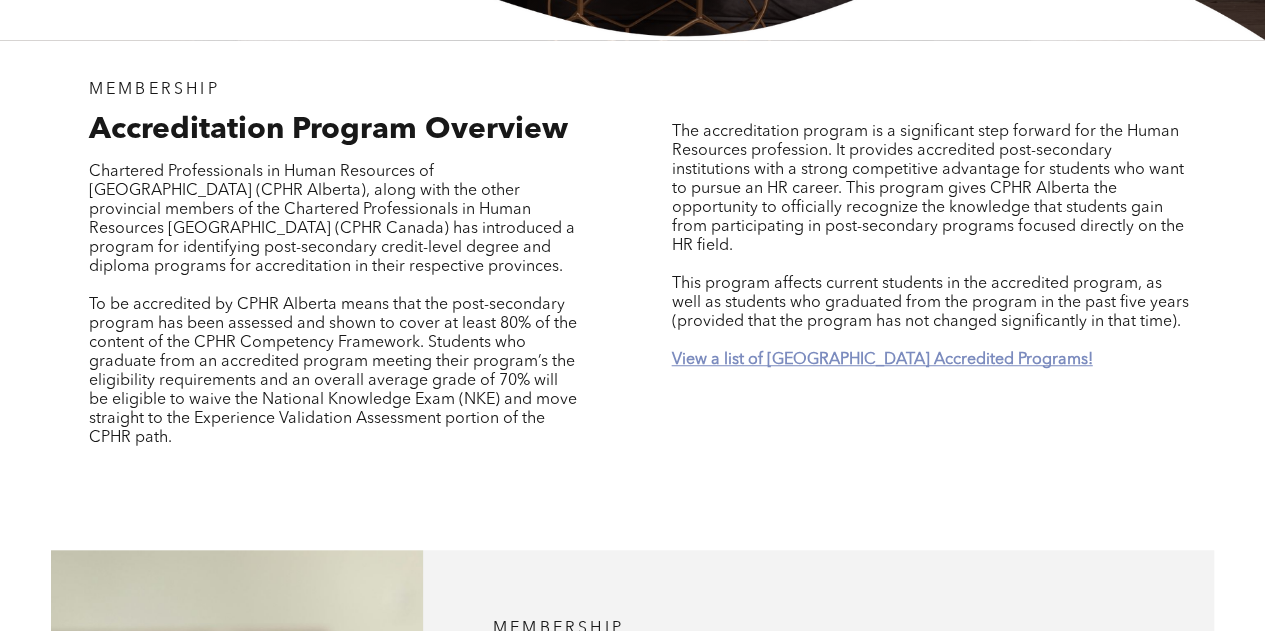 click on "View a list of [GEOGRAPHIC_DATA] Accredited Programs!" at bounding box center [881, 360] 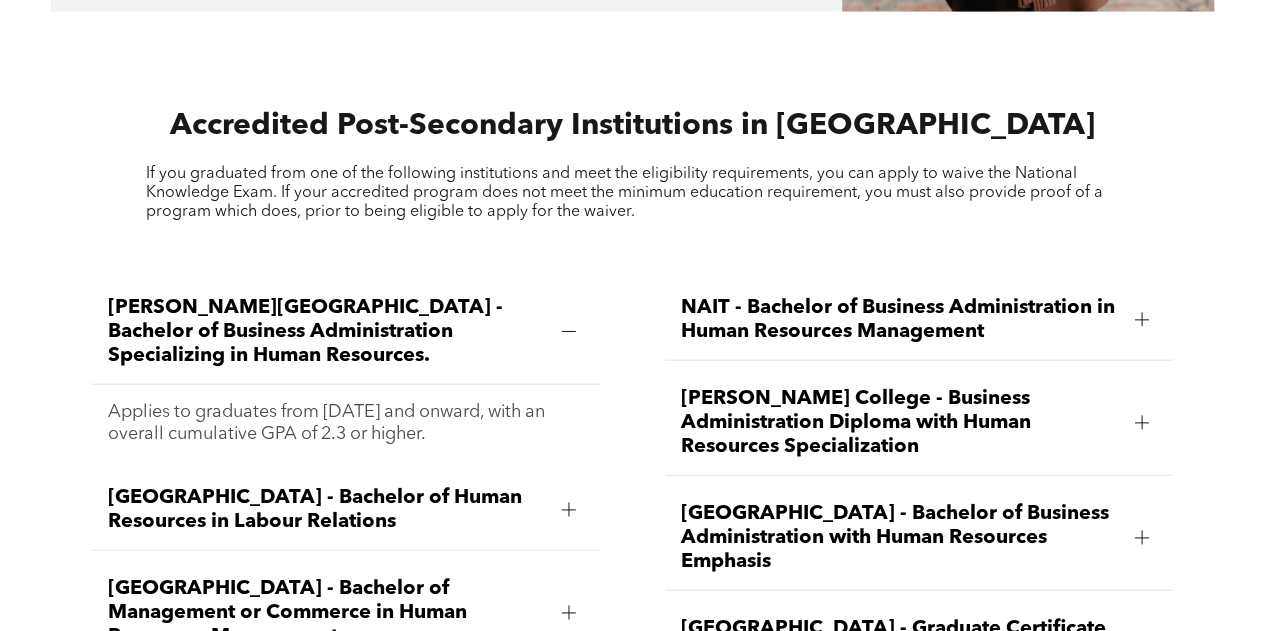scroll, scrollTop: 2276, scrollLeft: 0, axis: vertical 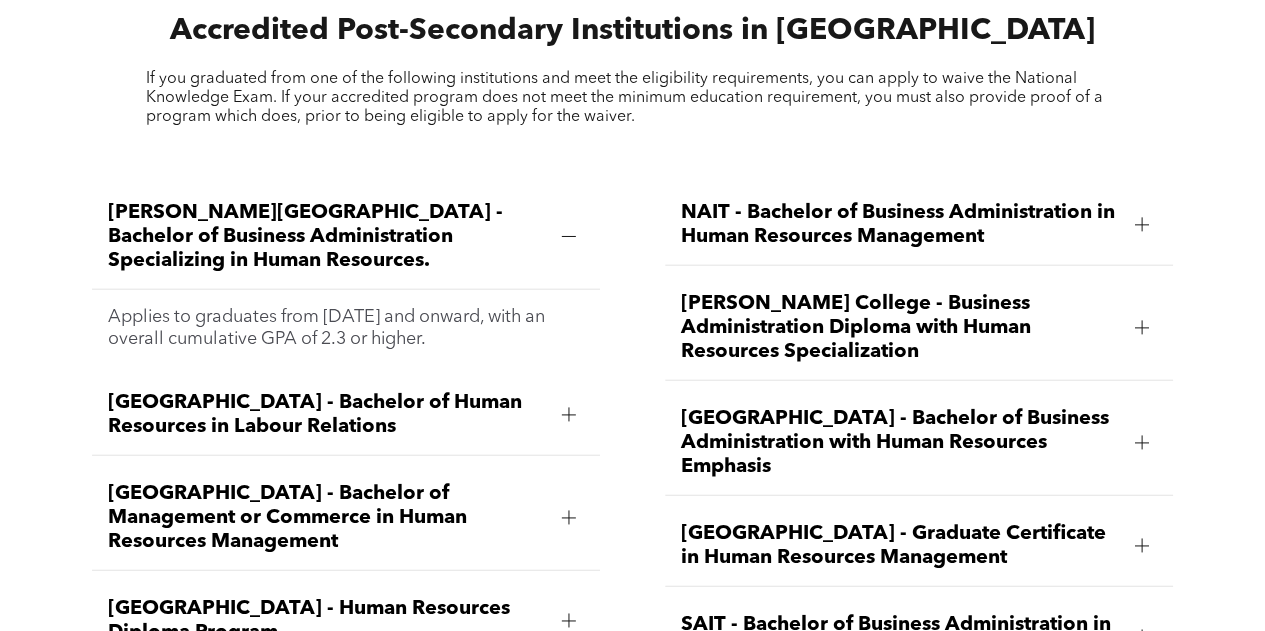 click on "[PERSON_NAME][GEOGRAPHIC_DATA] - Bachelor of Business Administration Specializing in Human Resources." at bounding box center [327, 237] 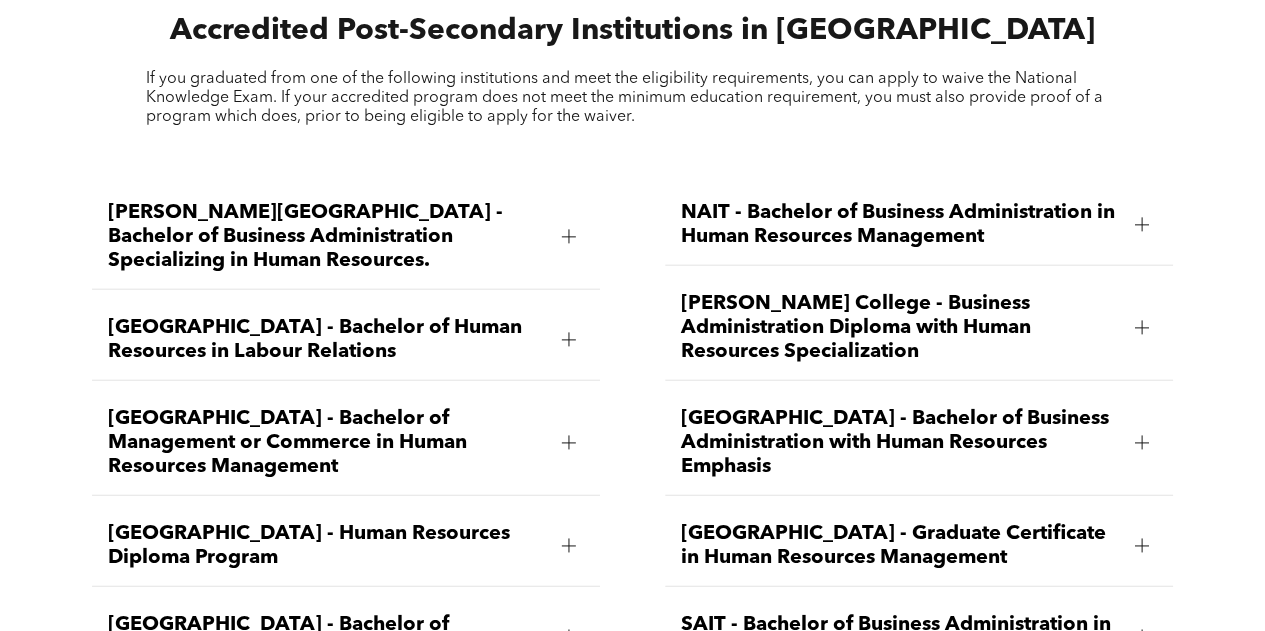 click at bounding box center (569, 237) 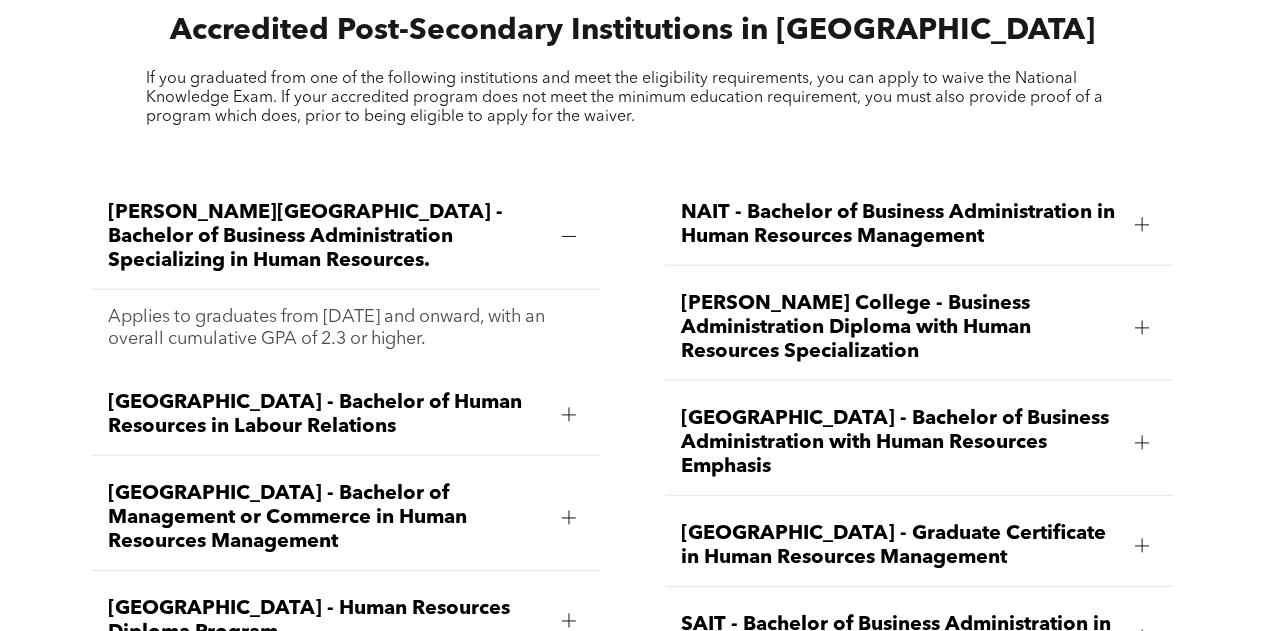 click on "Applies to graduates from April 2018 and onward, with an overall cumulative GPA of 2.3 or higher." at bounding box center [346, 328] 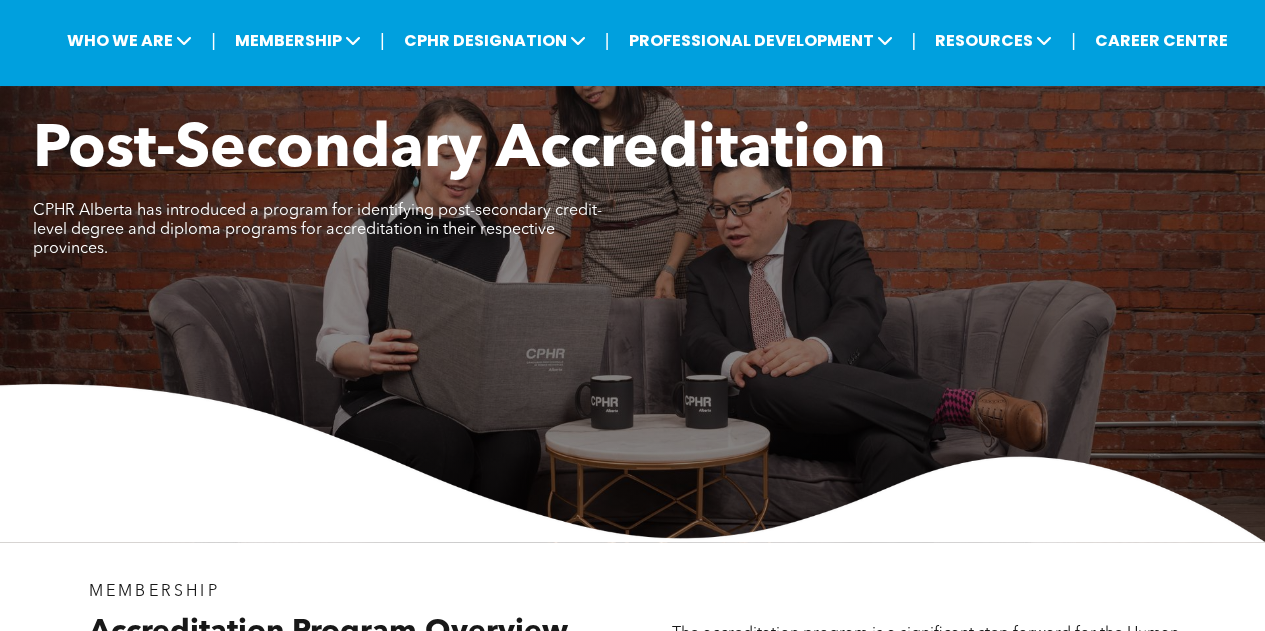 scroll, scrollTop: 0, scrollLeft: 0, axis: both 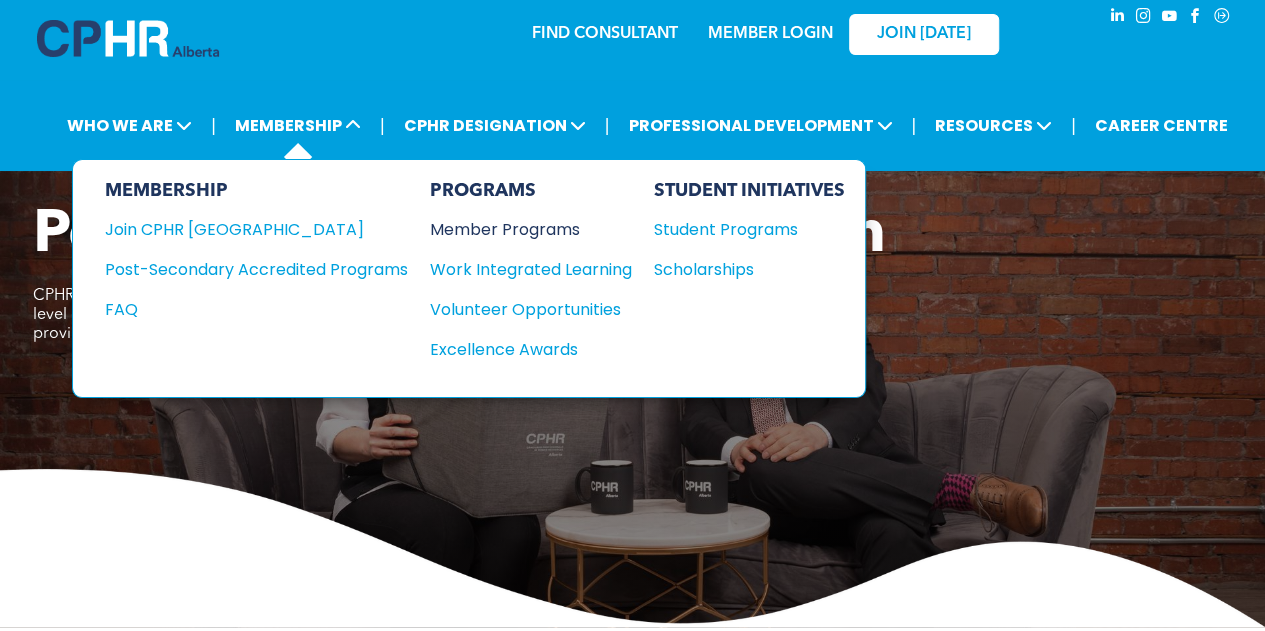 click on "Member Programs" at bounding box center [521, 229] 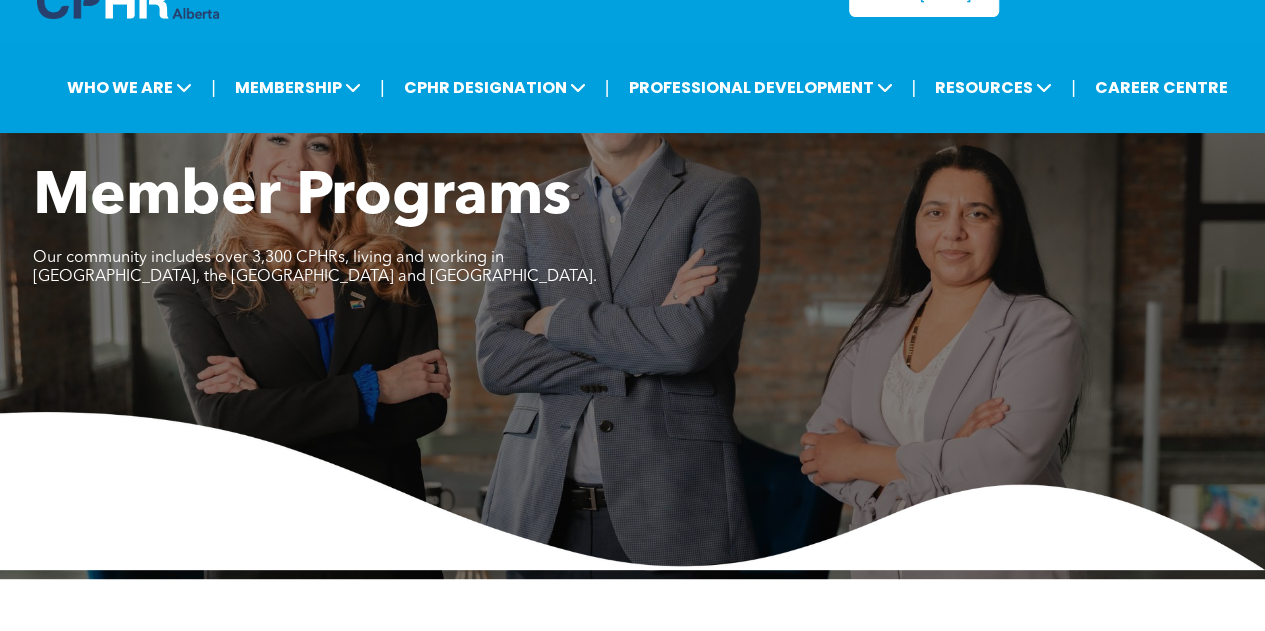 scroll, scrollTop: 0, scrollLeft: 0, axis: both 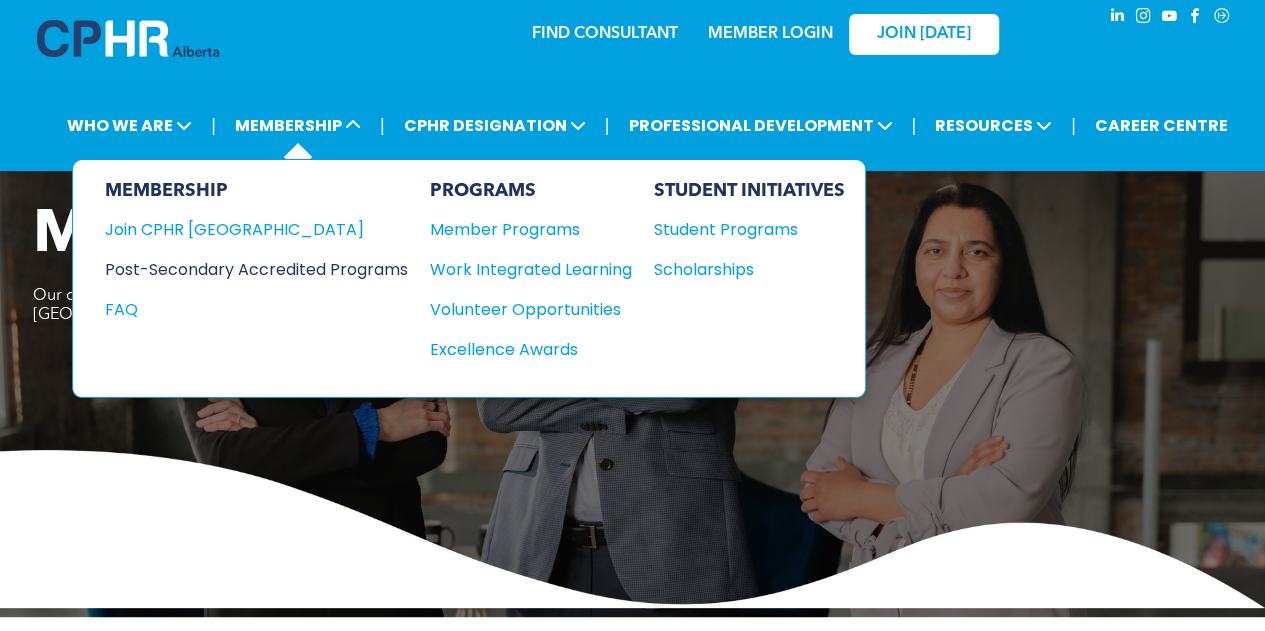 click on "Post-Secondary Accredited Programs" at bounding box center (241, 269) 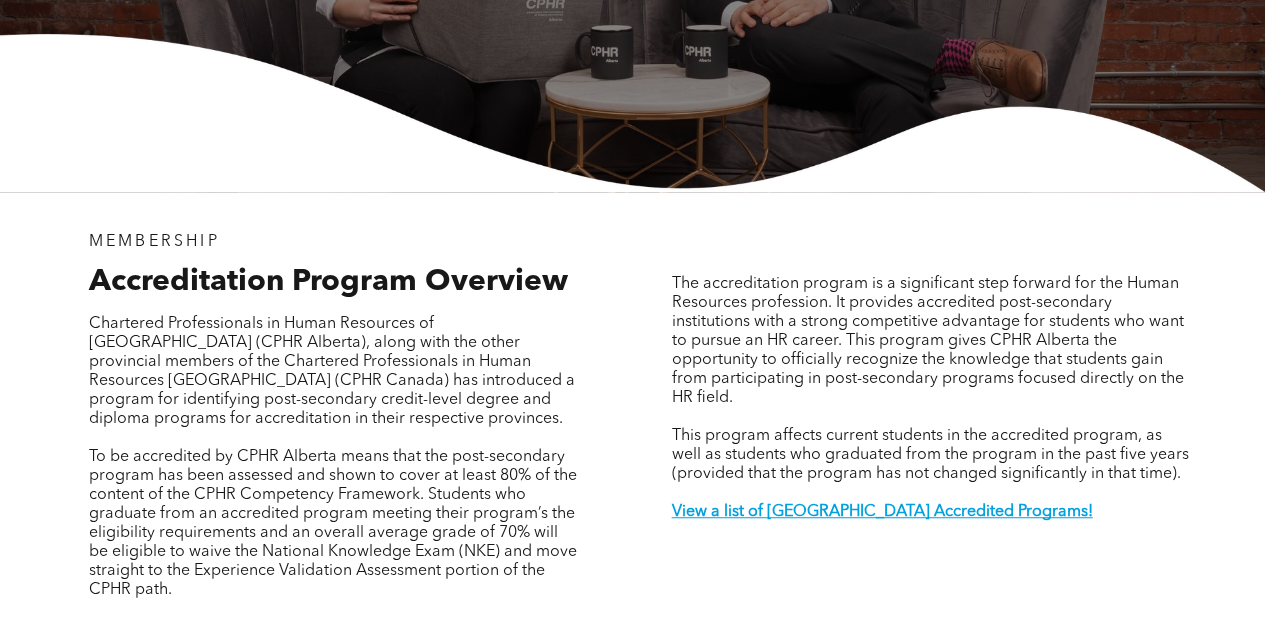 scroll, scrollTop: 0, scrollLeft: 0, axis: both 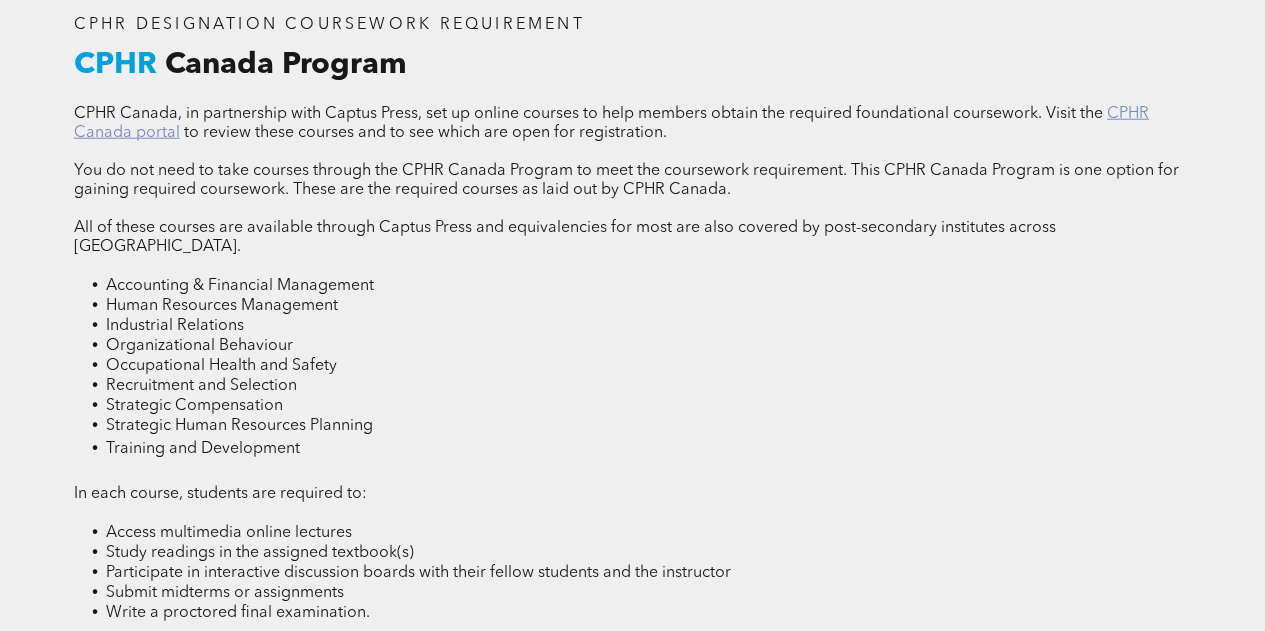 click on "CPHR Canada portal" at bounding box center (611, 123) 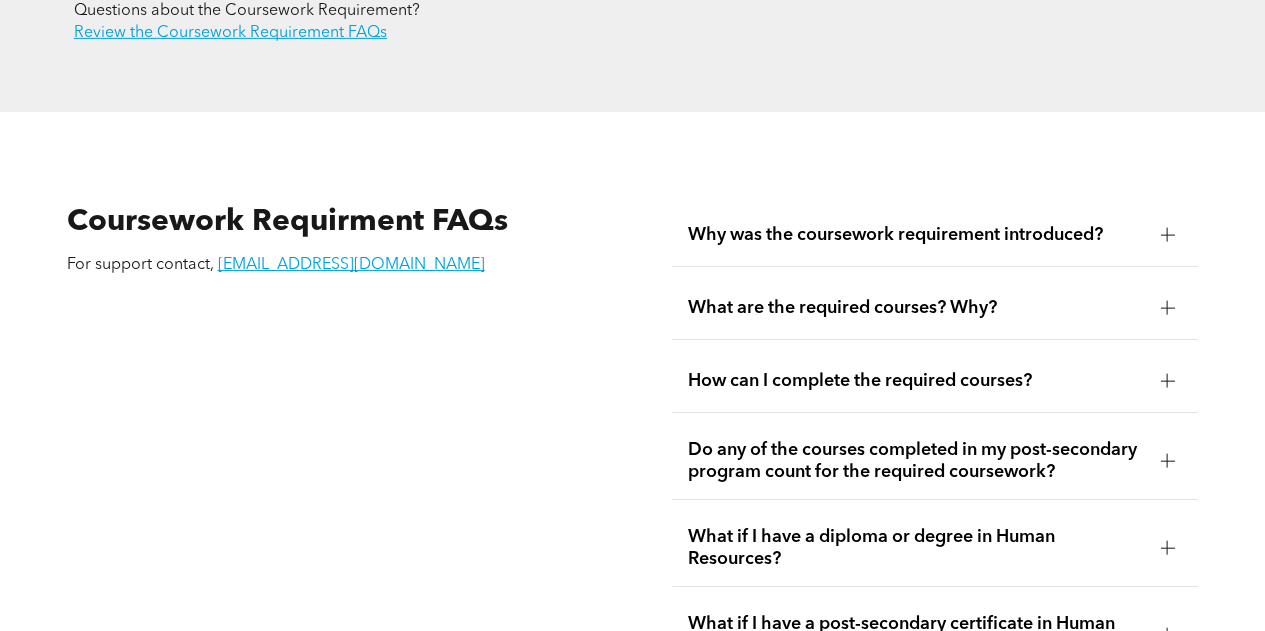 scroll, scrollTop: 3222, scrollLeft: 0, axis: vertical 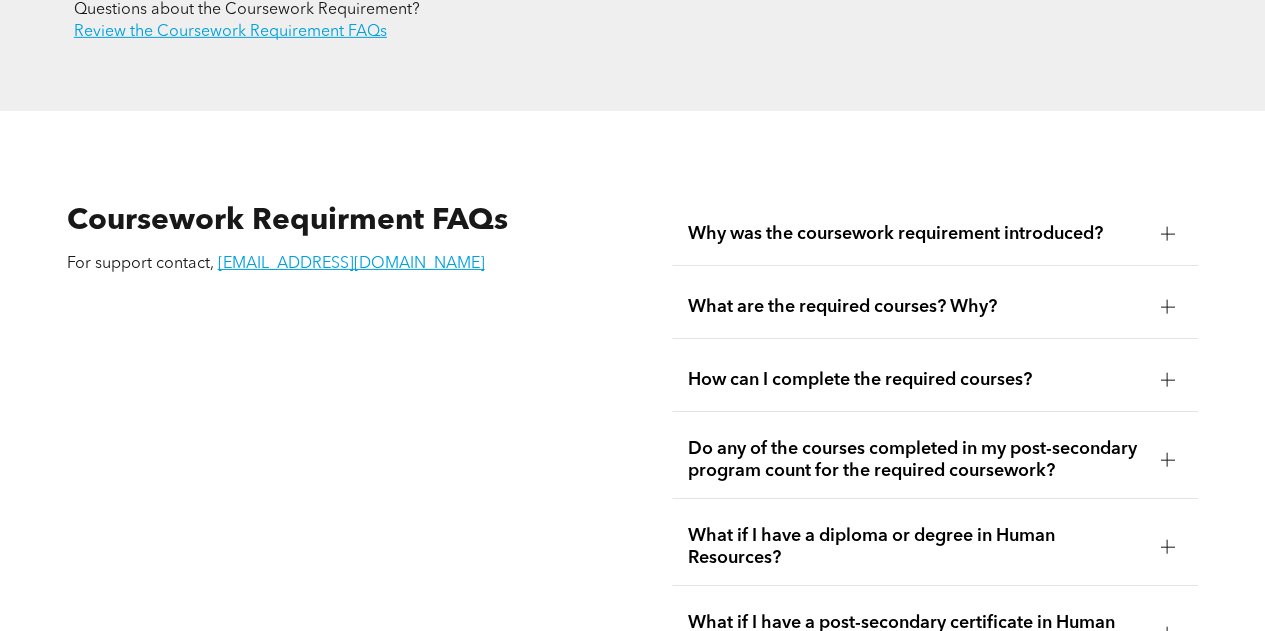 click on "What are the required courses? Why?" at bounding box center [916, 307] 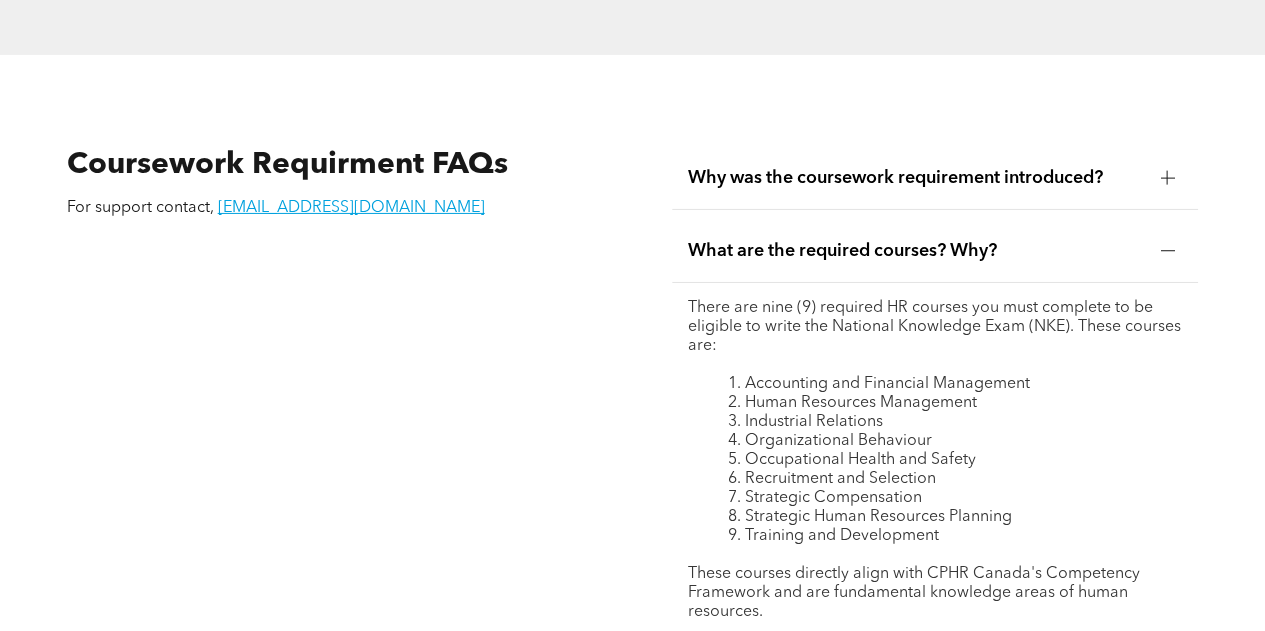 scroll, scrollTop: 3314, scrollLeft: 0, axis: vertical 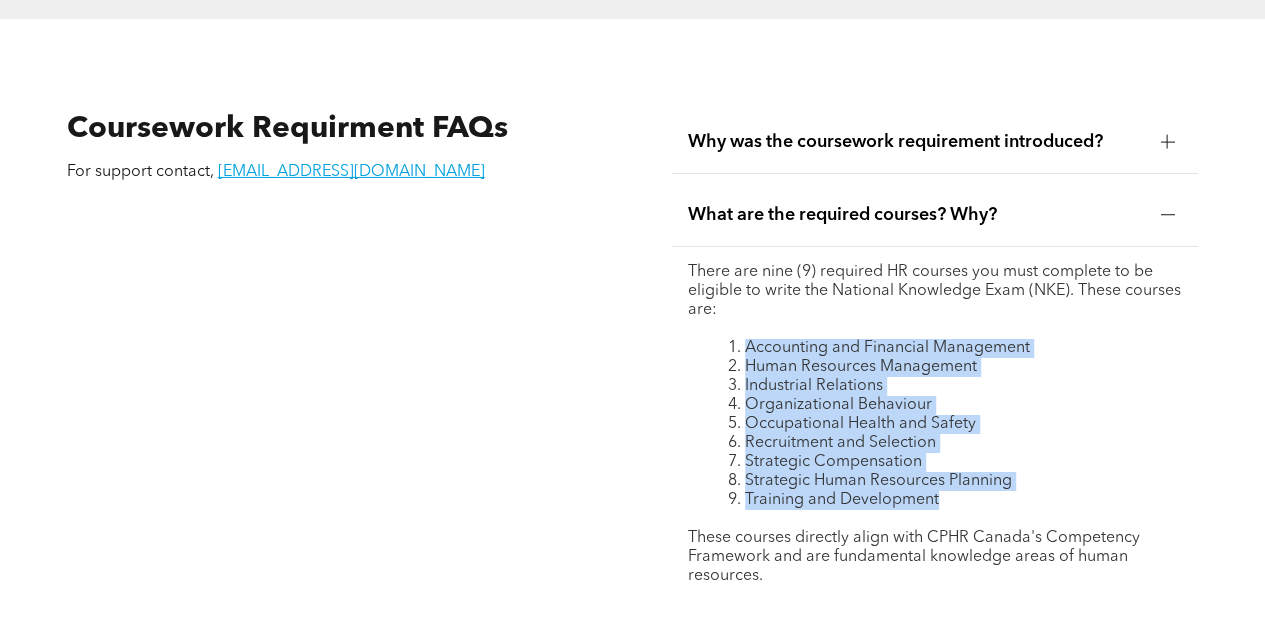 drag, startPoint x: 689, startPoint y: 343, endPoint x: 974, endPoint y: 490, distance: 320.6774 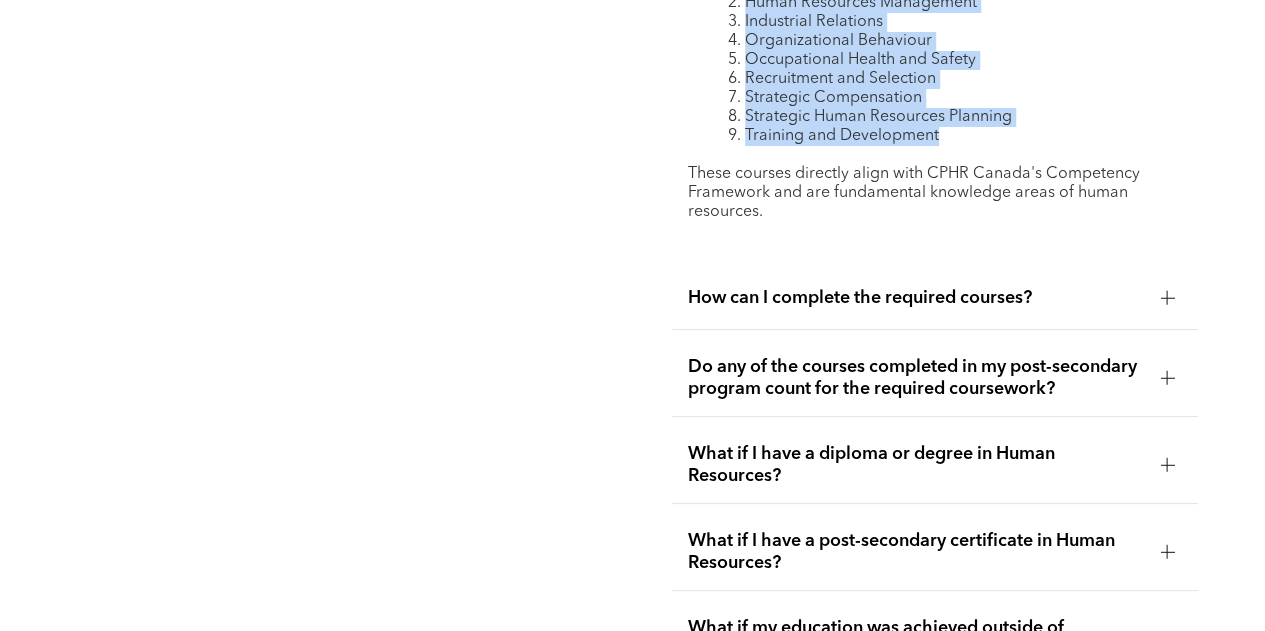 scroll, scrollTop: 3679, scrollLeft: 0, axis: vertical 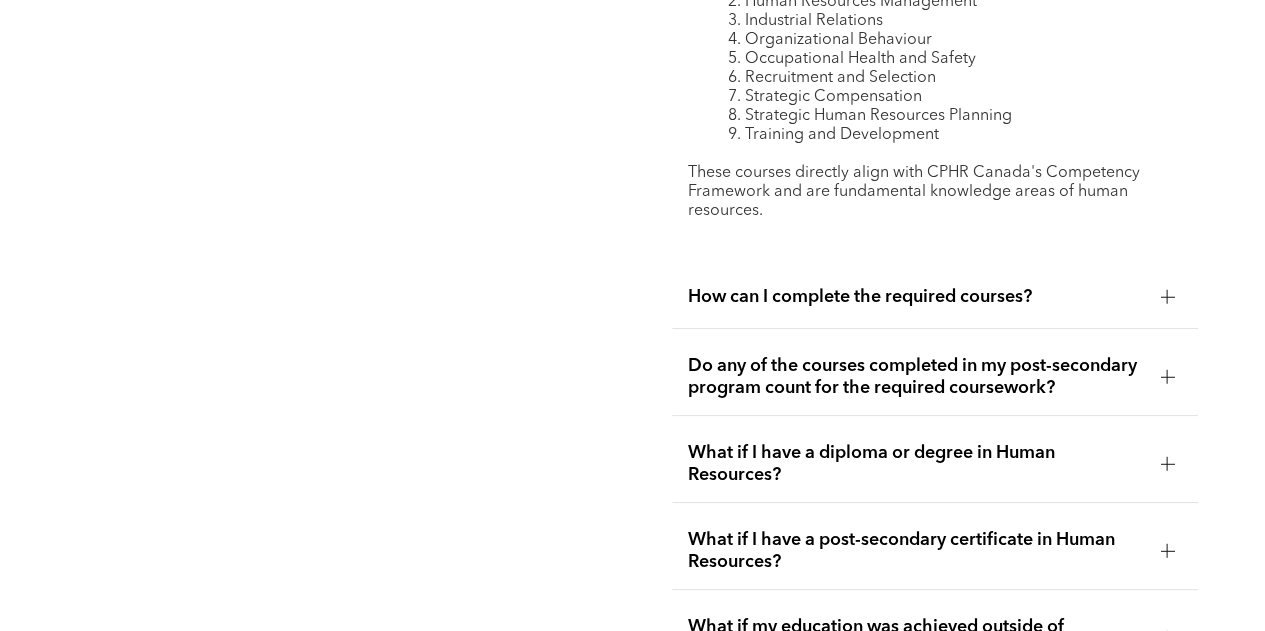 click on "Do any of the courses completed in my post-secondary program count for the required coursework?" at bounding box center [916, 377] 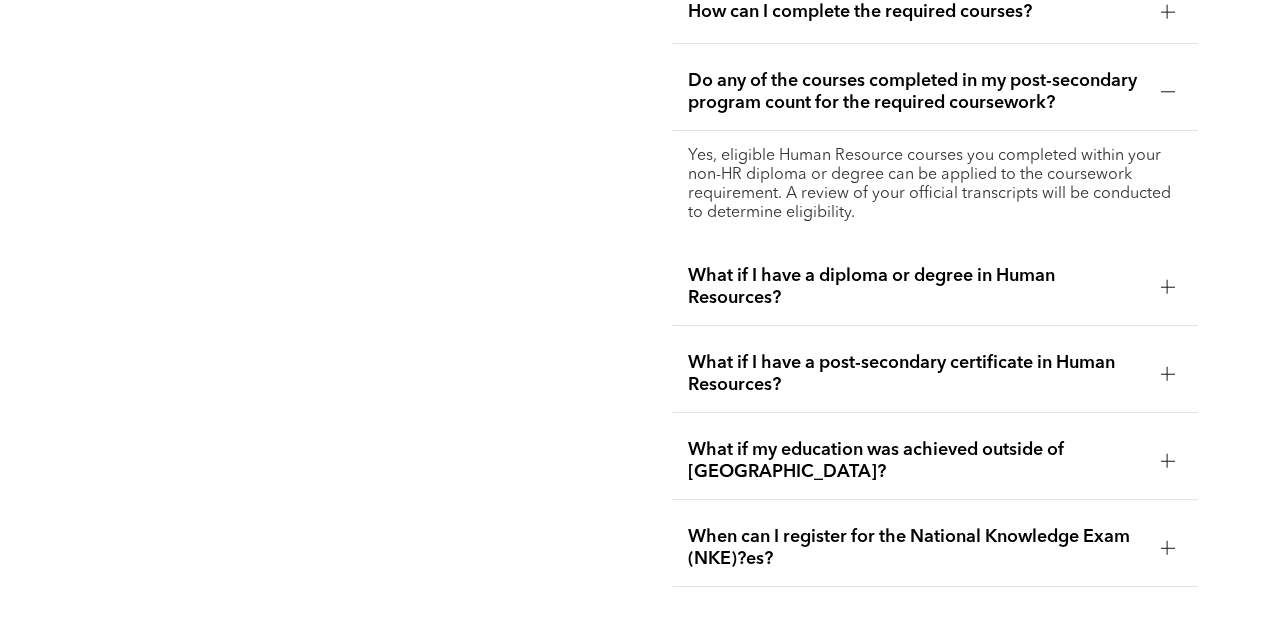 scroll, scrollTop: 3591, scrollLeft: 0, axis: vertical 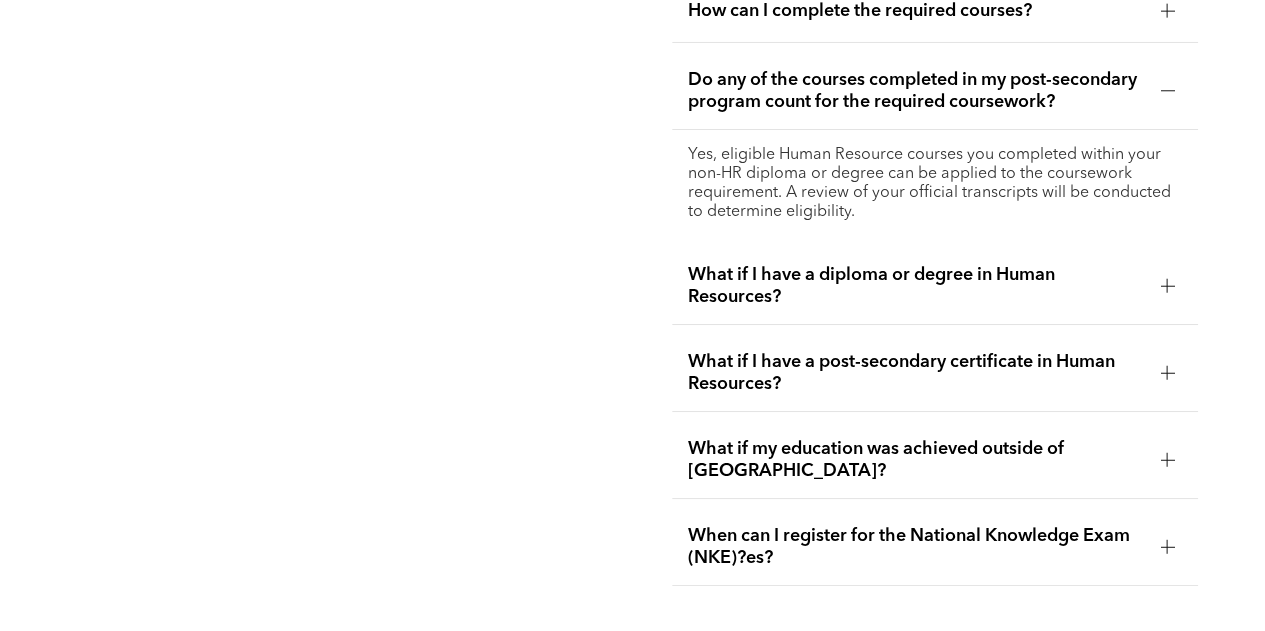 click on "What if I have a post-secondary certificate in Human Resources?" at bounding box center (916, 373) 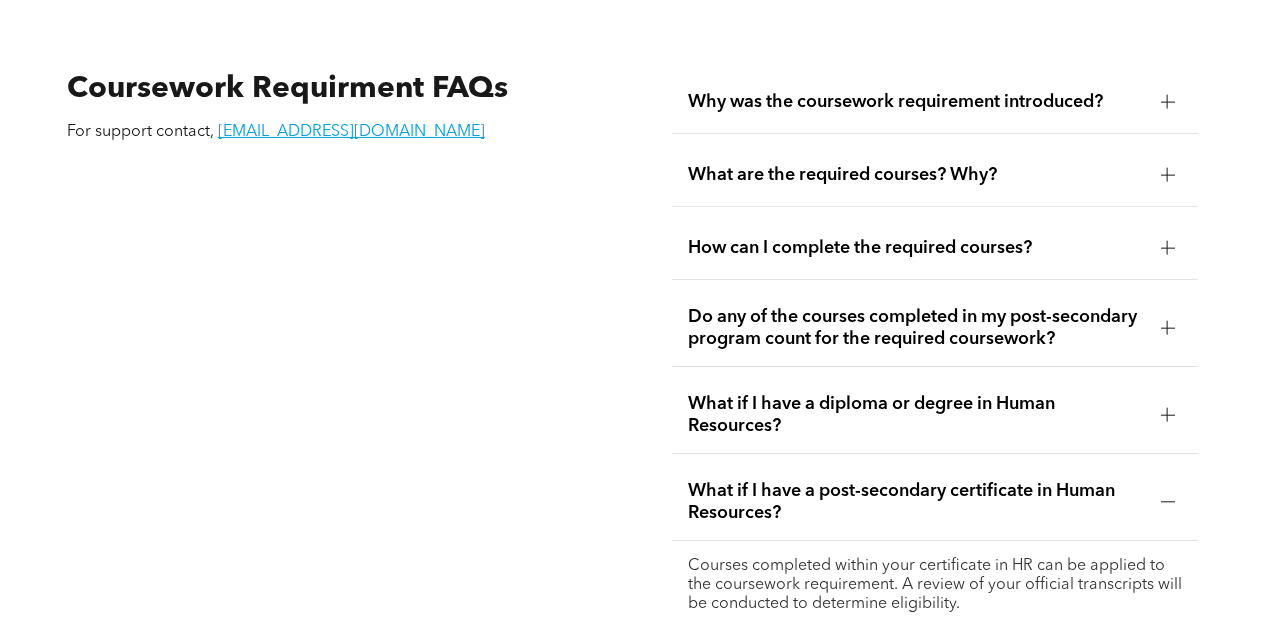 scroll, scrollTop: 3353, scrollLeft: 0, axis: vertical 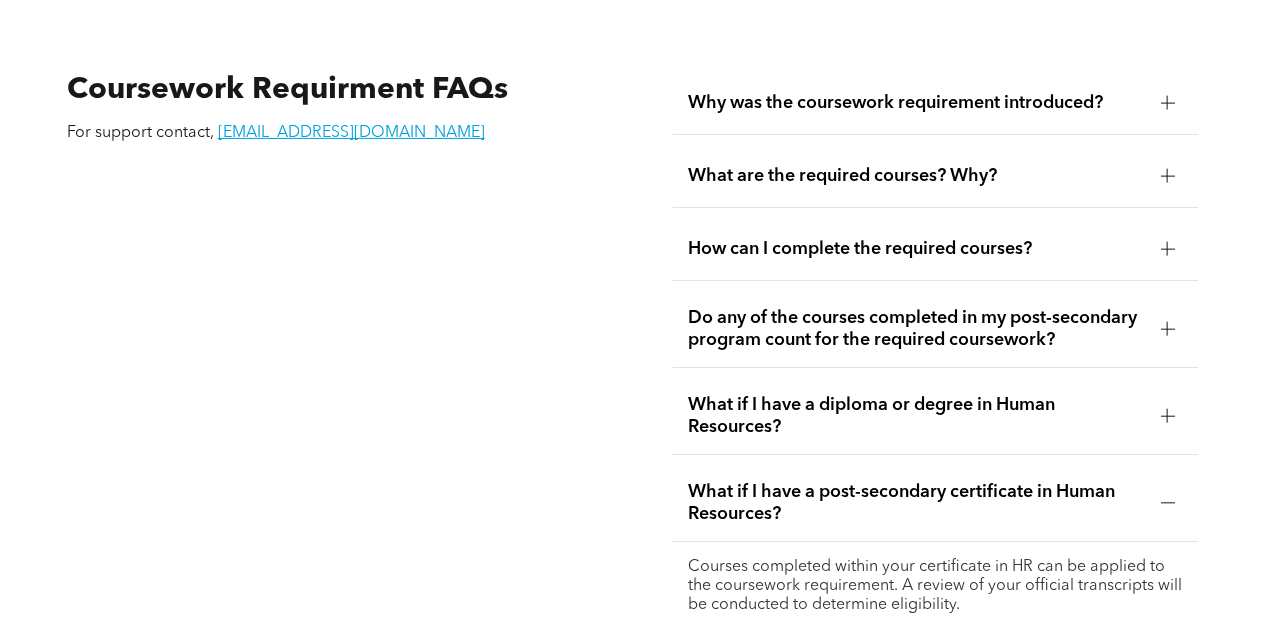 click on "Do any of the courses completed in my post-secondary program count for the required coursework?" at bounding box center (916, 329) 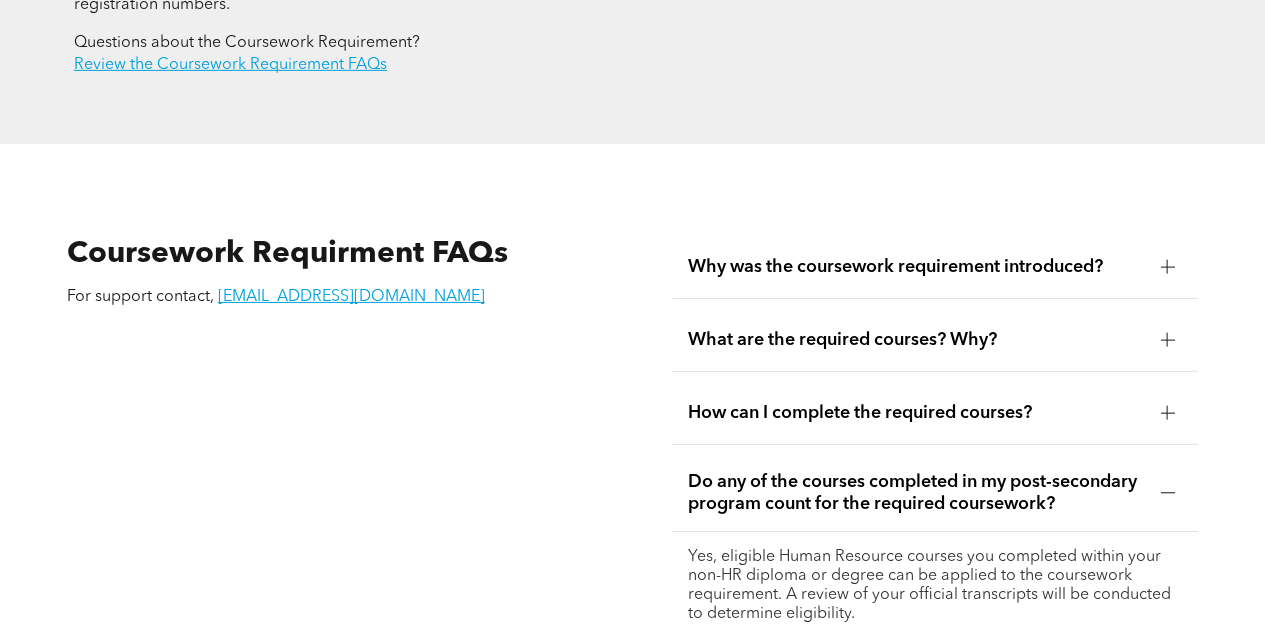 scroll, scrollTop: 3179, scrollLeft: 0, axis: vertical 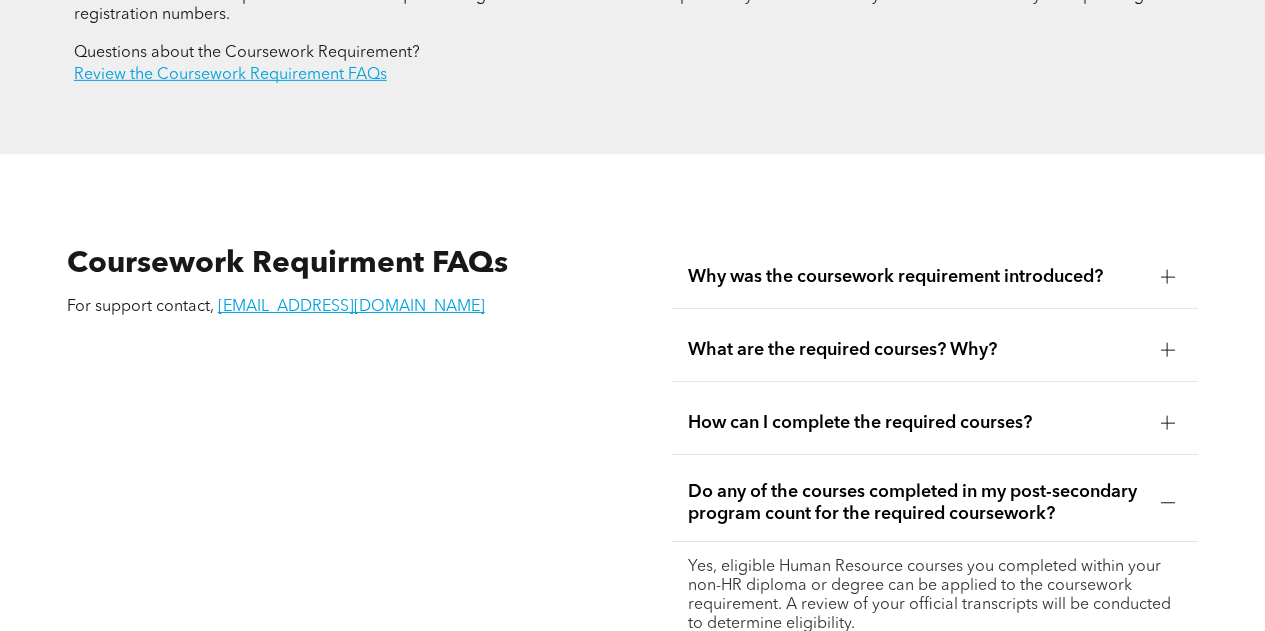 click on "How can I complete the required courses?" at bounding box center [916, 423] 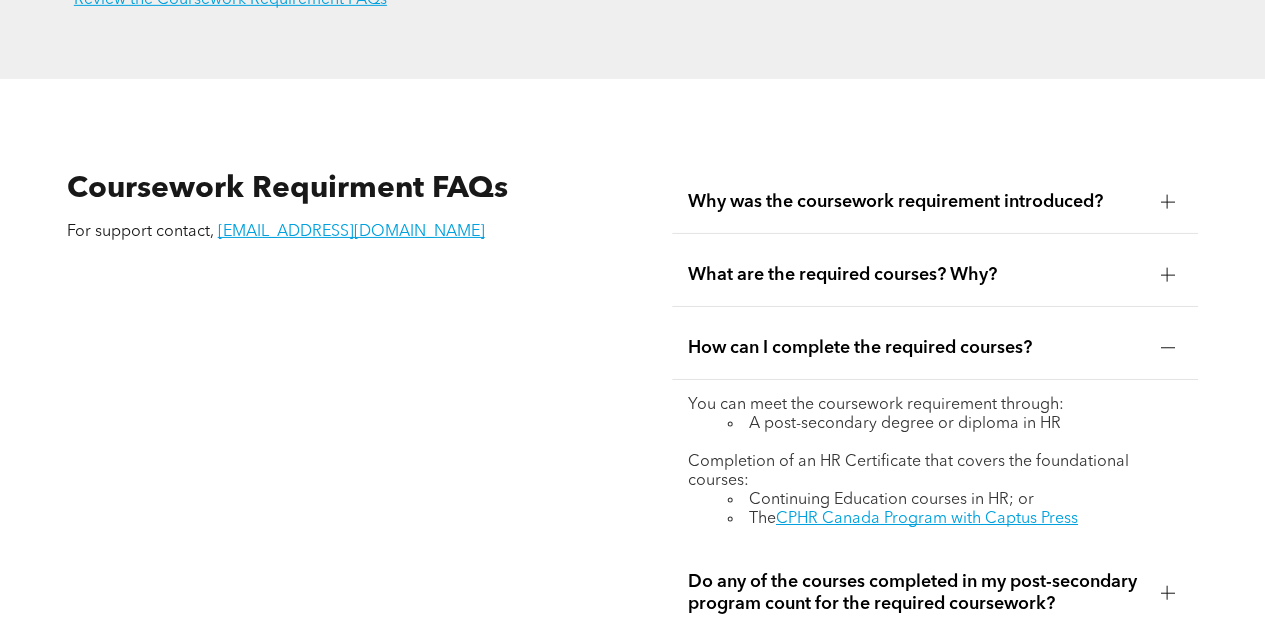 scroll, scrollTop: 3253, scrollLeft: 0, axis: vertical 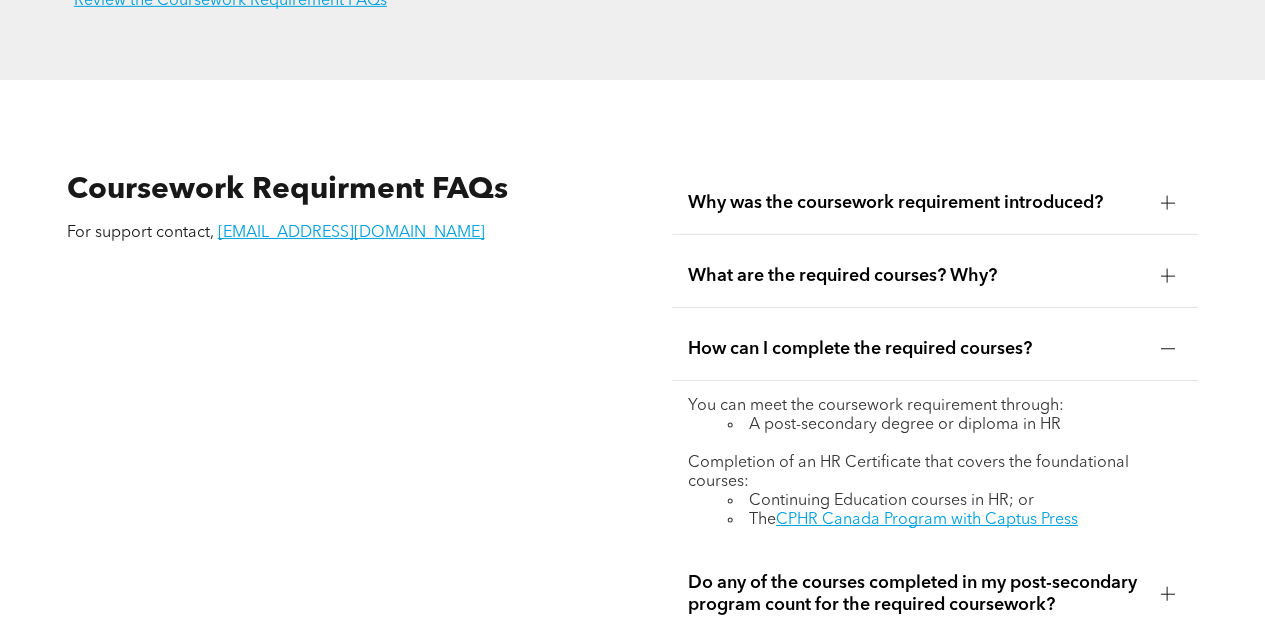 click on "What are the required courses? Why?" at bounding box center [916, 276] 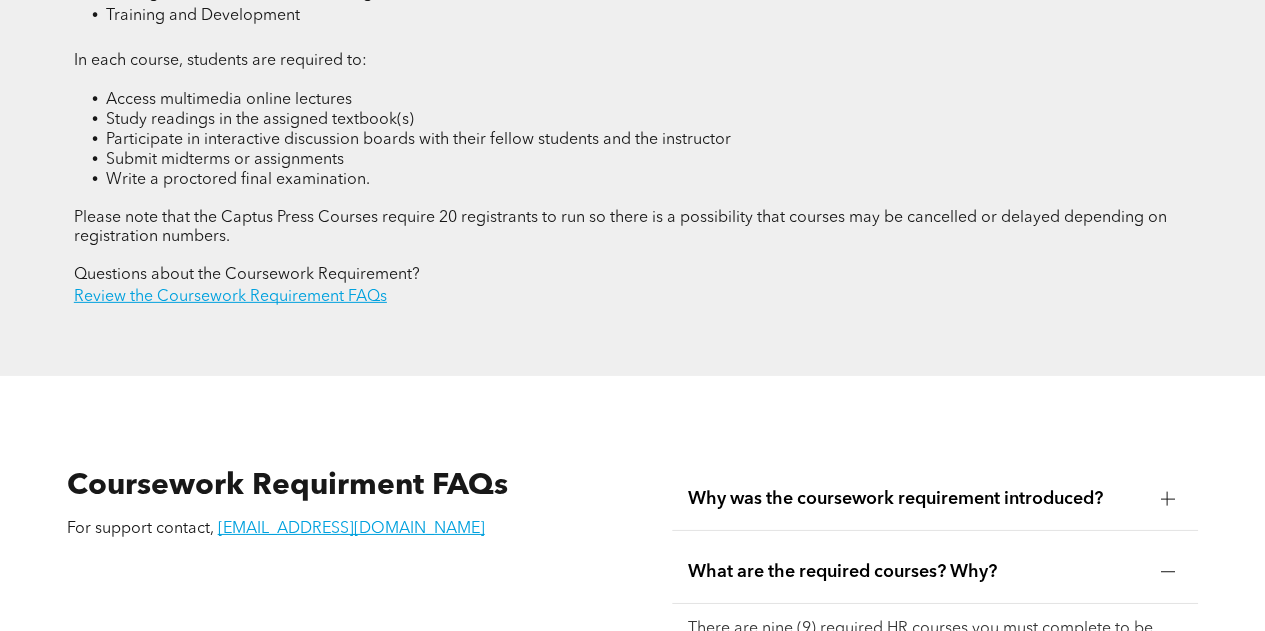 scroll, scrollTop: 2956, scrollLeft: 0, axis: vertical 